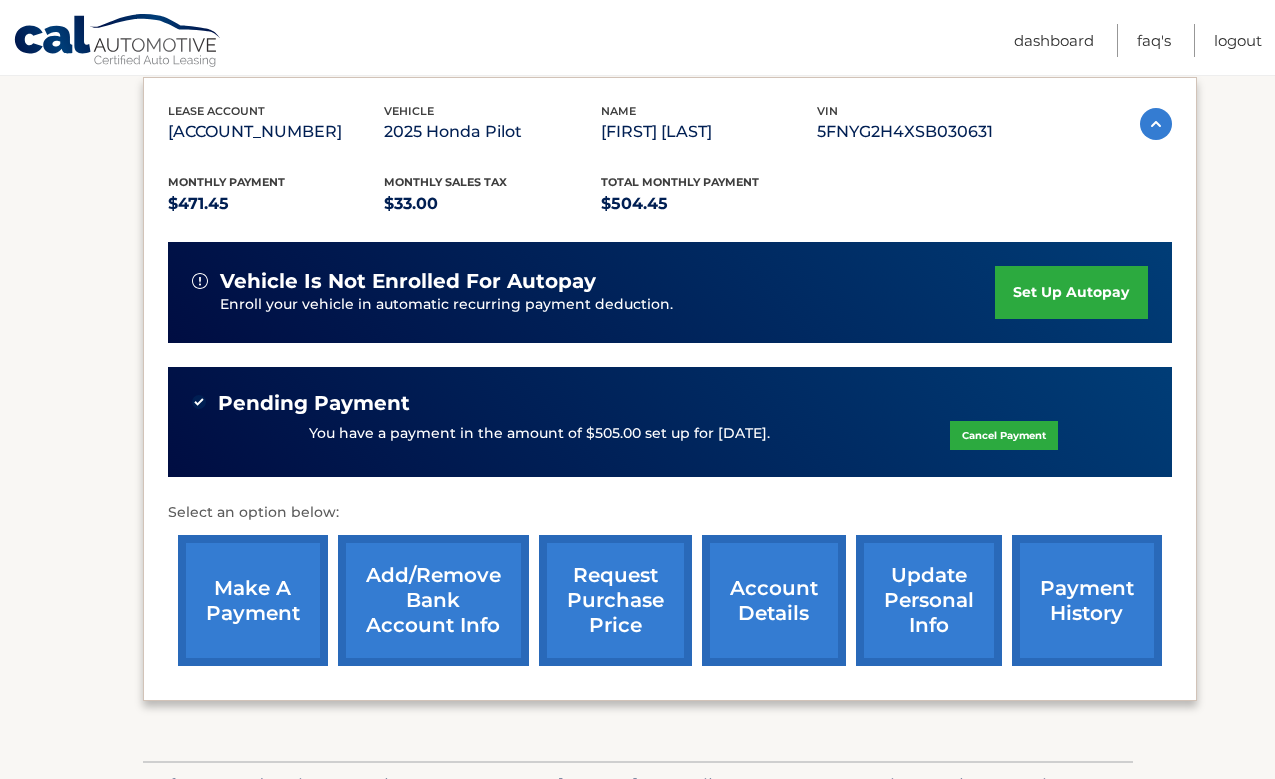 scroll, scrollTop: 338, scrollLeft: 0, axis: vertical 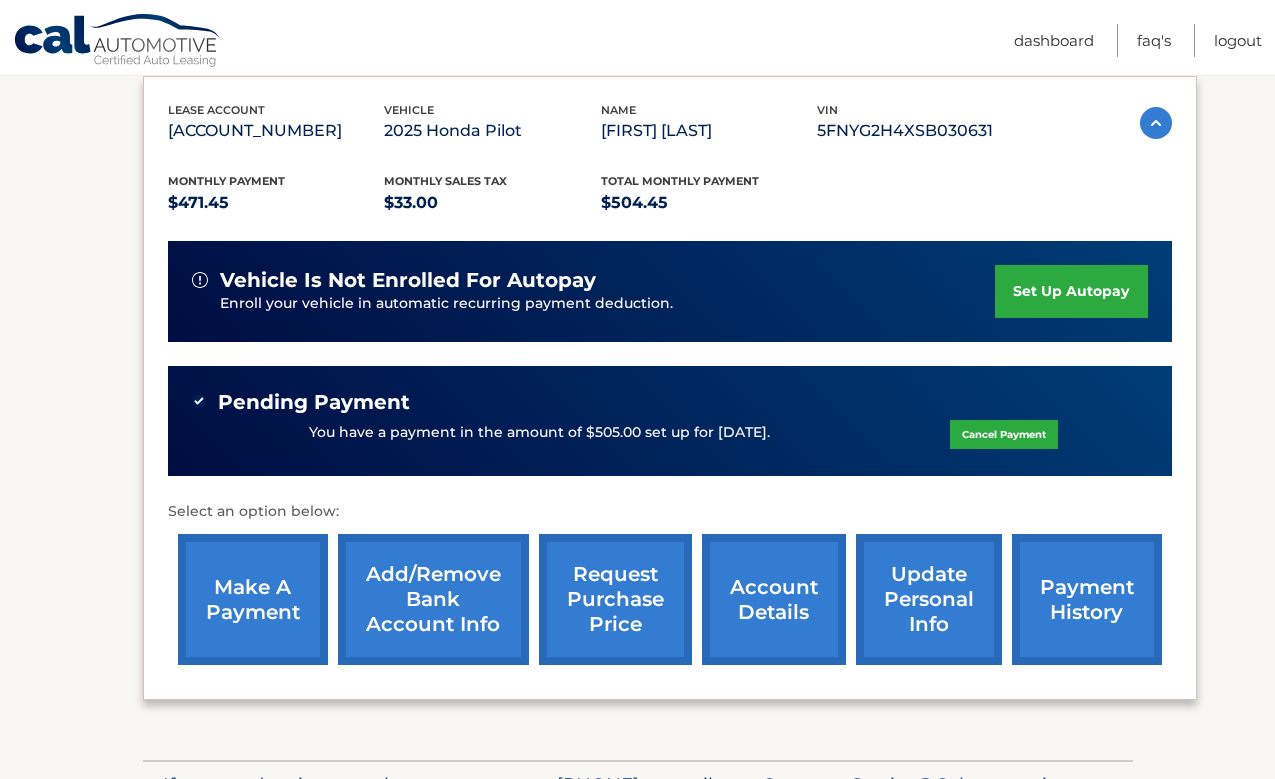 click on "request purchase price" at bounding box center (615, 599) 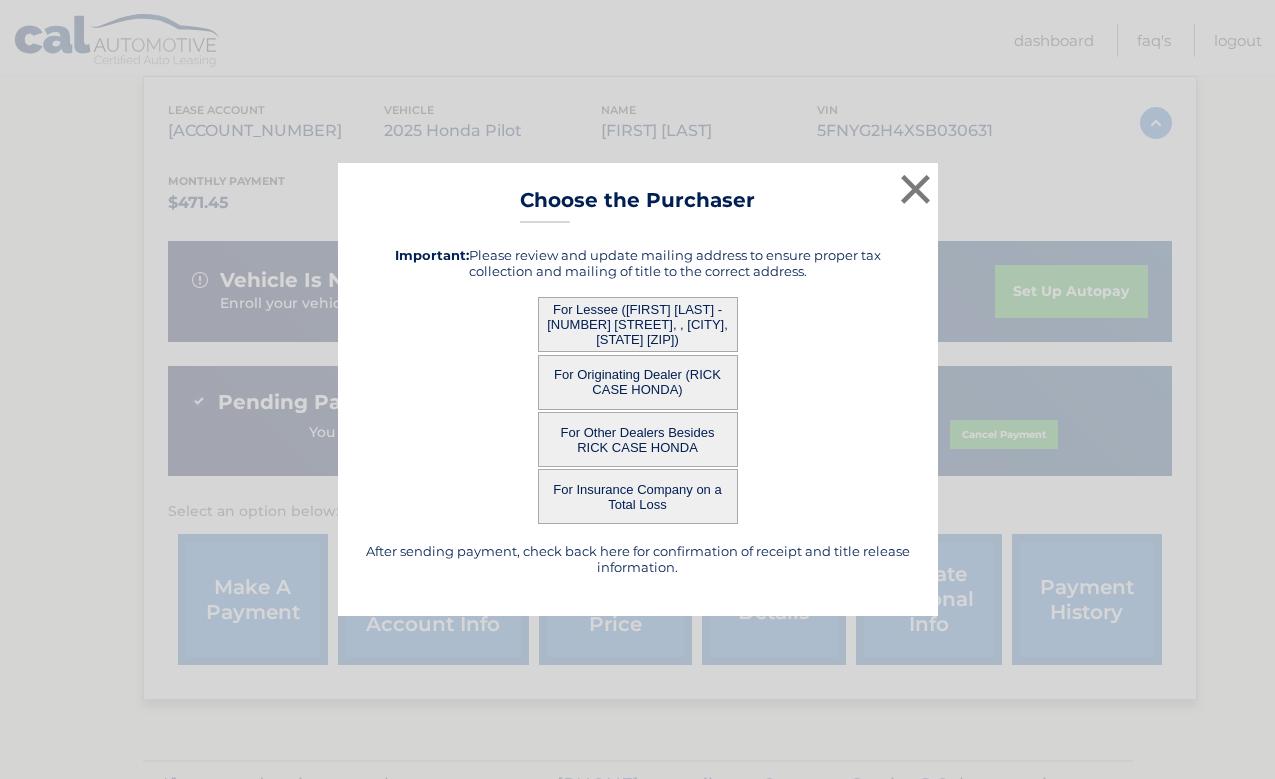 click on "For Lessee ([FIRST] [LAST] - [NUMBER] [STREET], , [CITY], [STATE] [ZIP])" at bounding box center (638, 324) 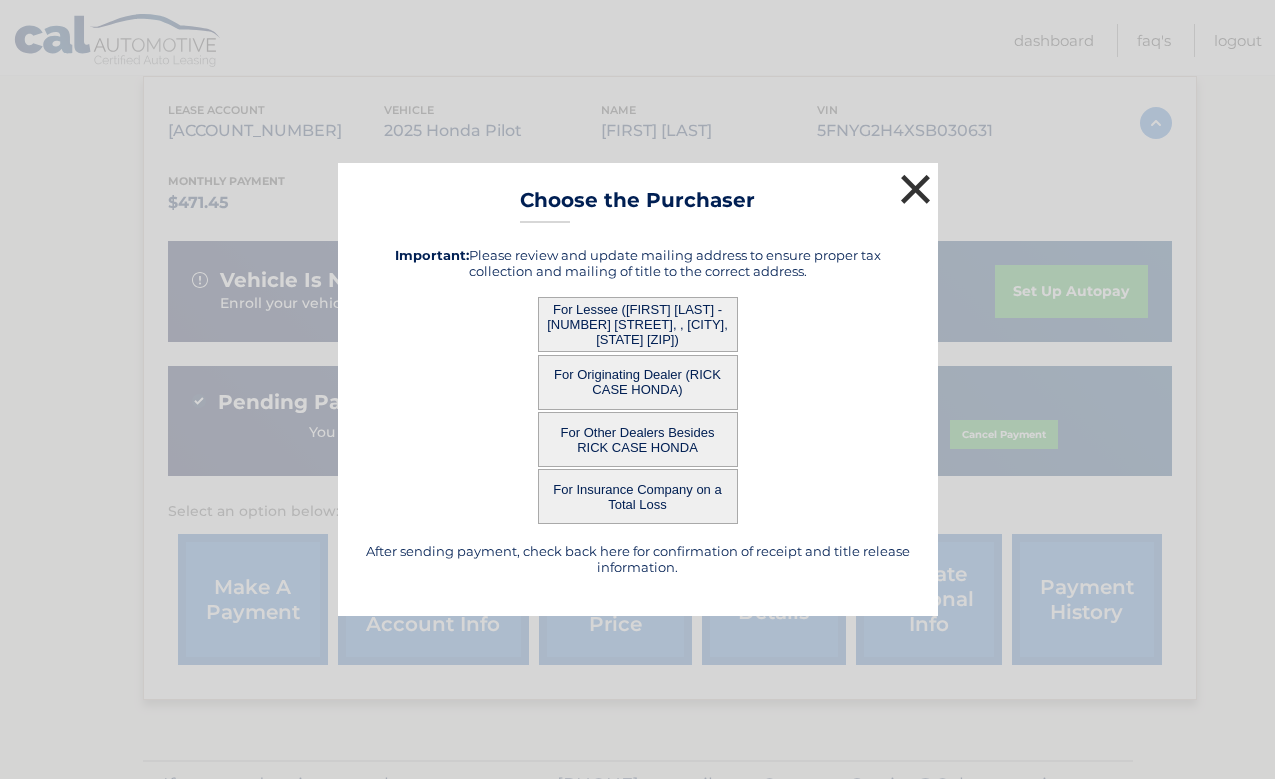 click on "×" at bounding box center [916, 189] 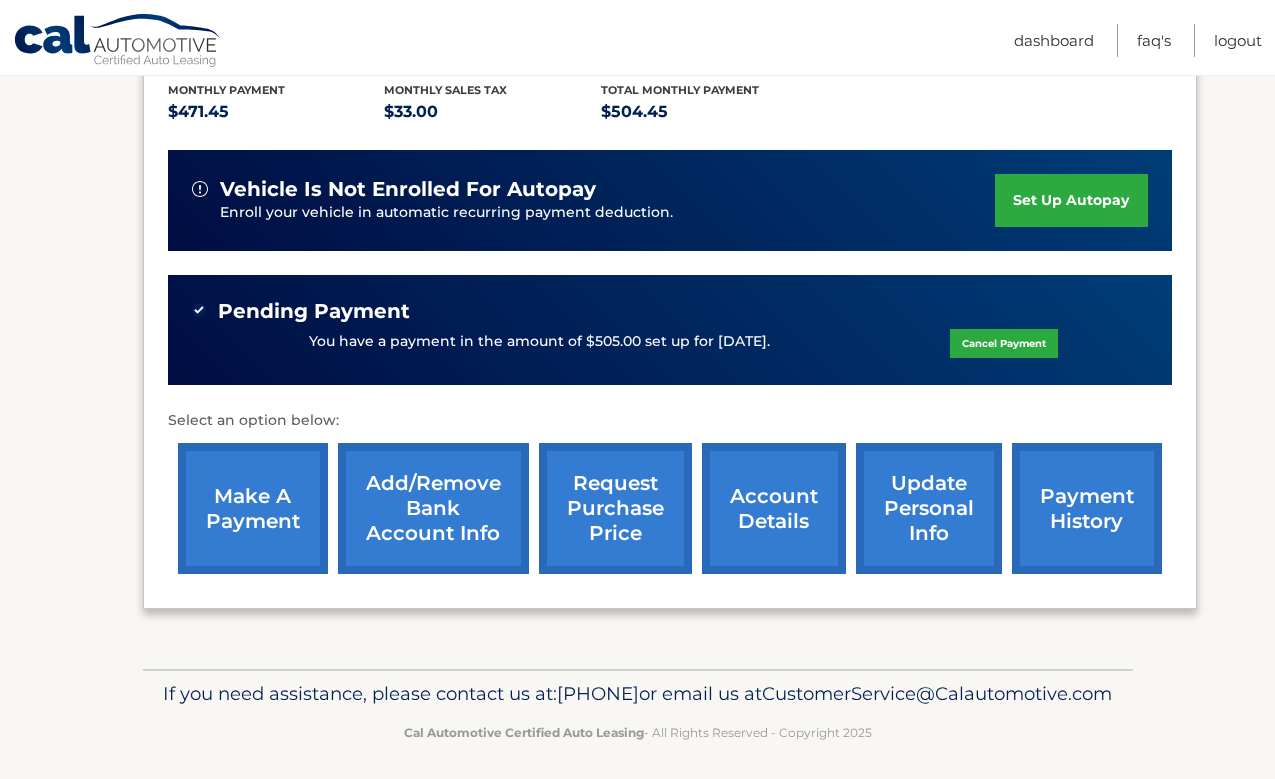 scroll, scrollTop: 435, scrollLeft: 0, axis: vertical 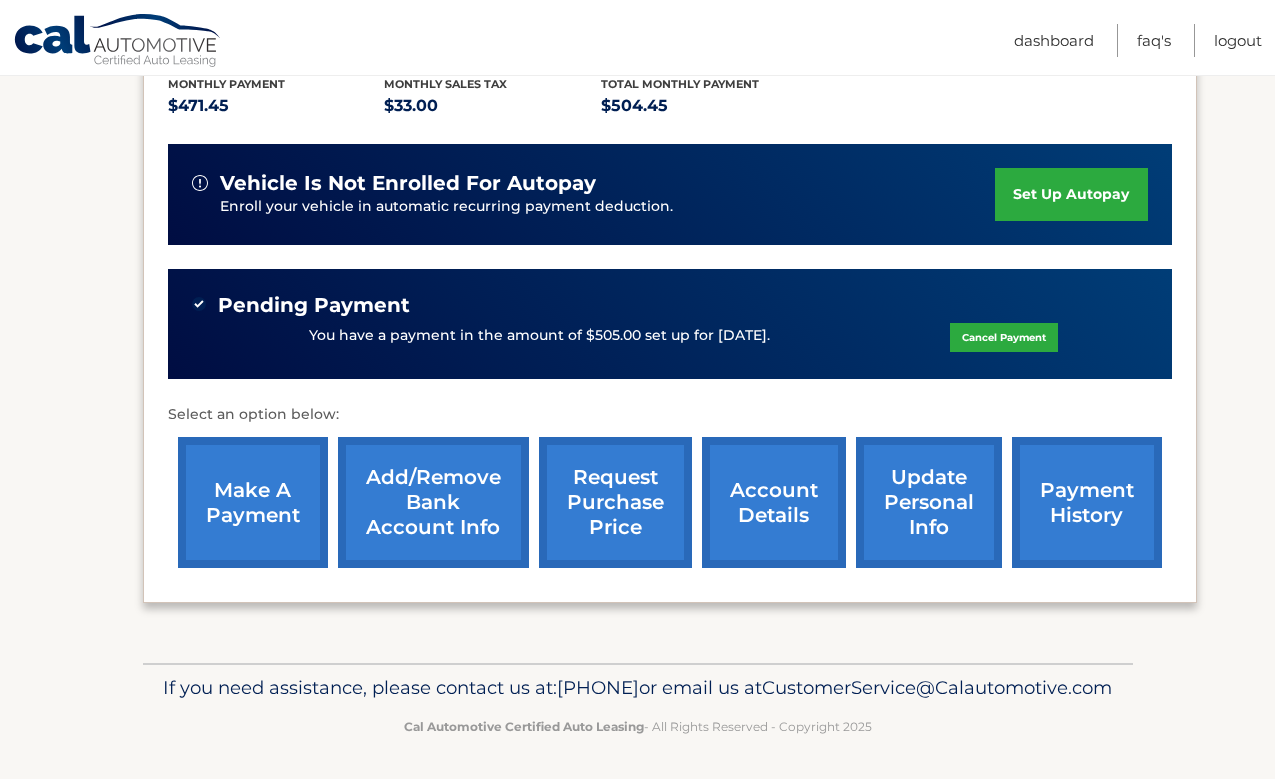 click on "account details" at bounding box center [774, 502] 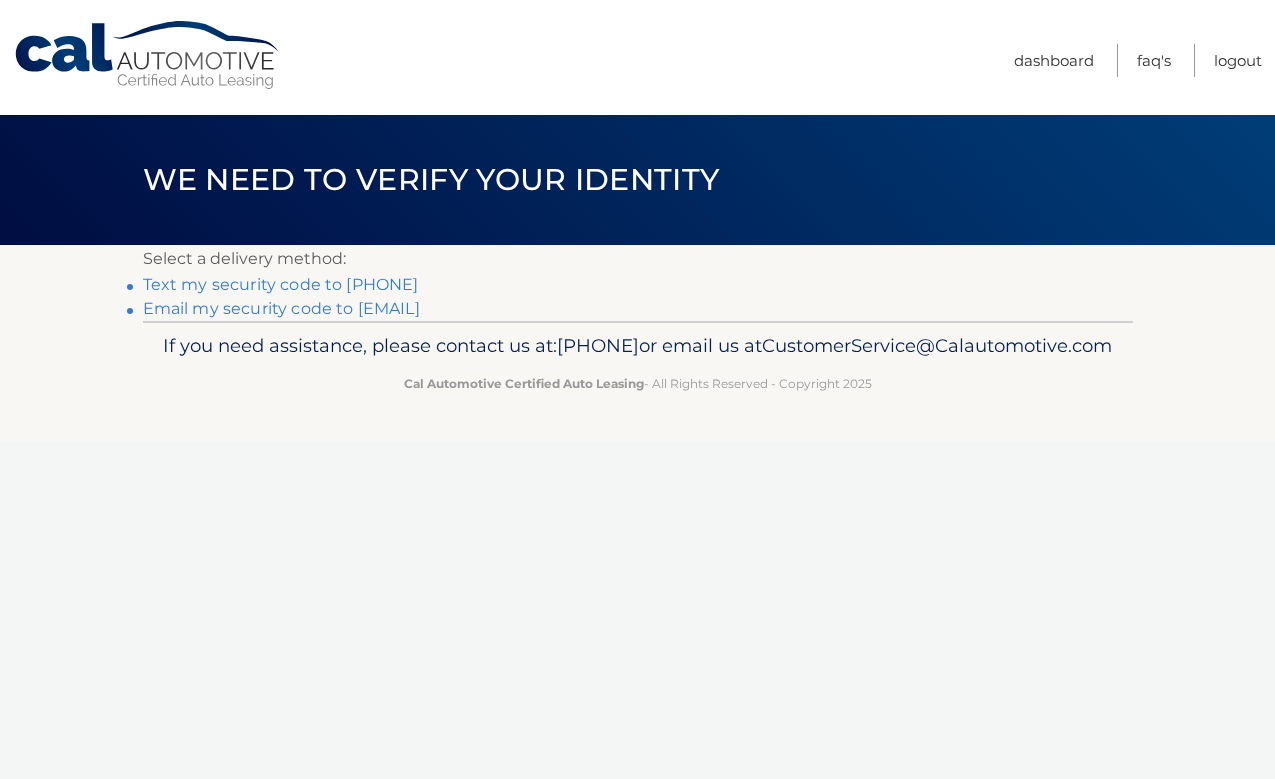 scroll, scrollTop: 0, scrollLeft: 0, axis: both 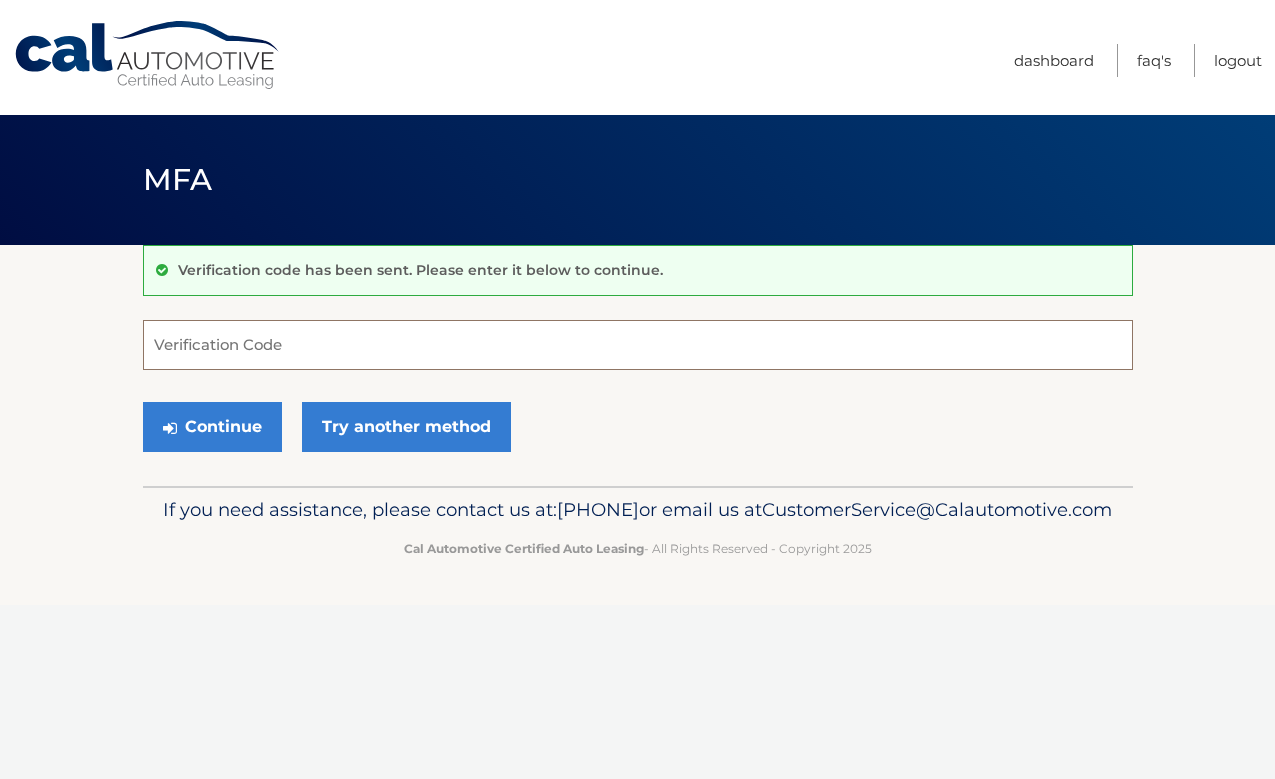 click on "Verification Code" at bounding box center [638, 345] 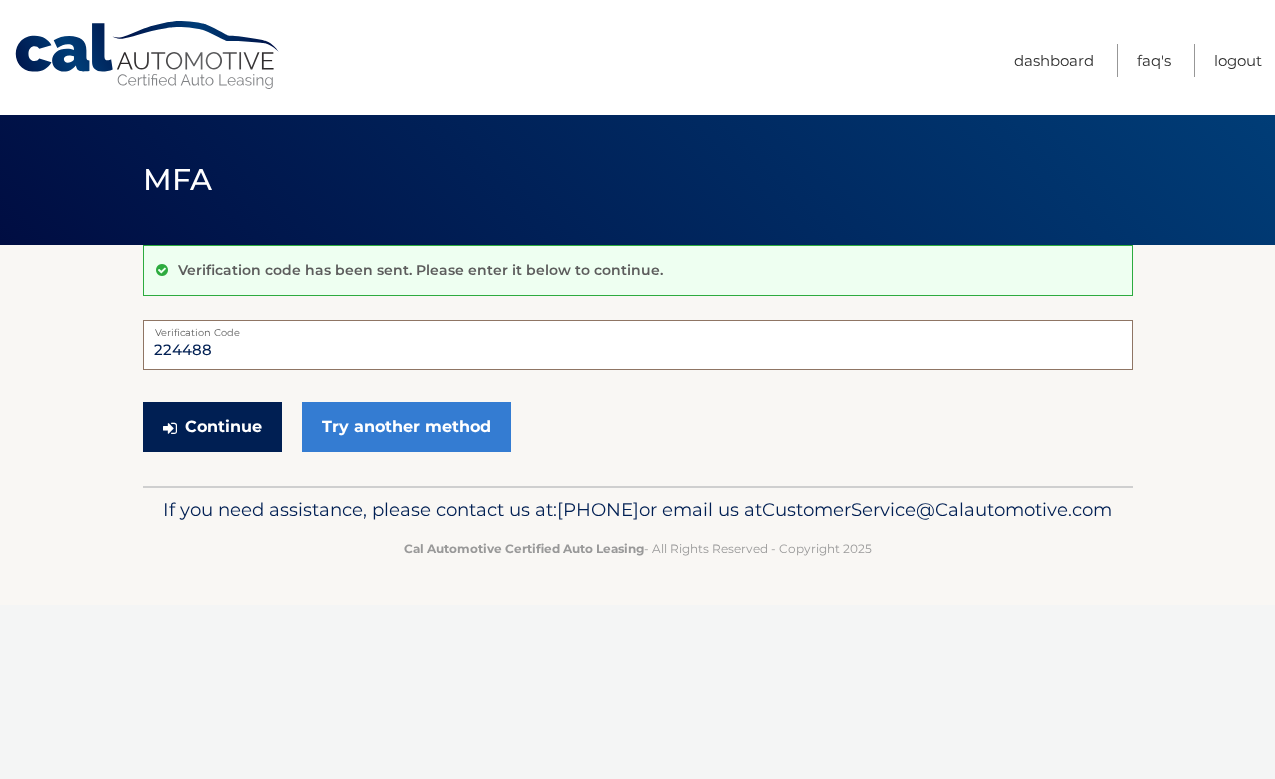 type on "224488" 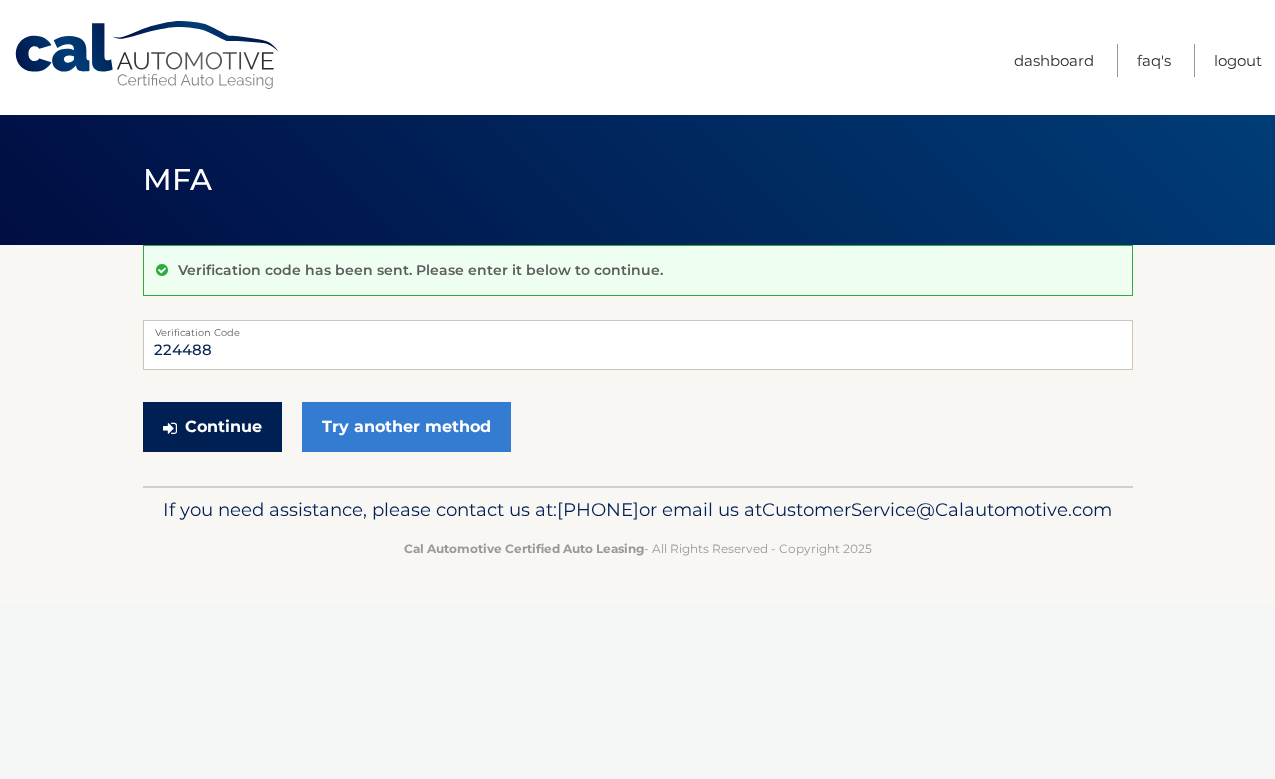 click on "Continue" at bounding box center [212, 427] 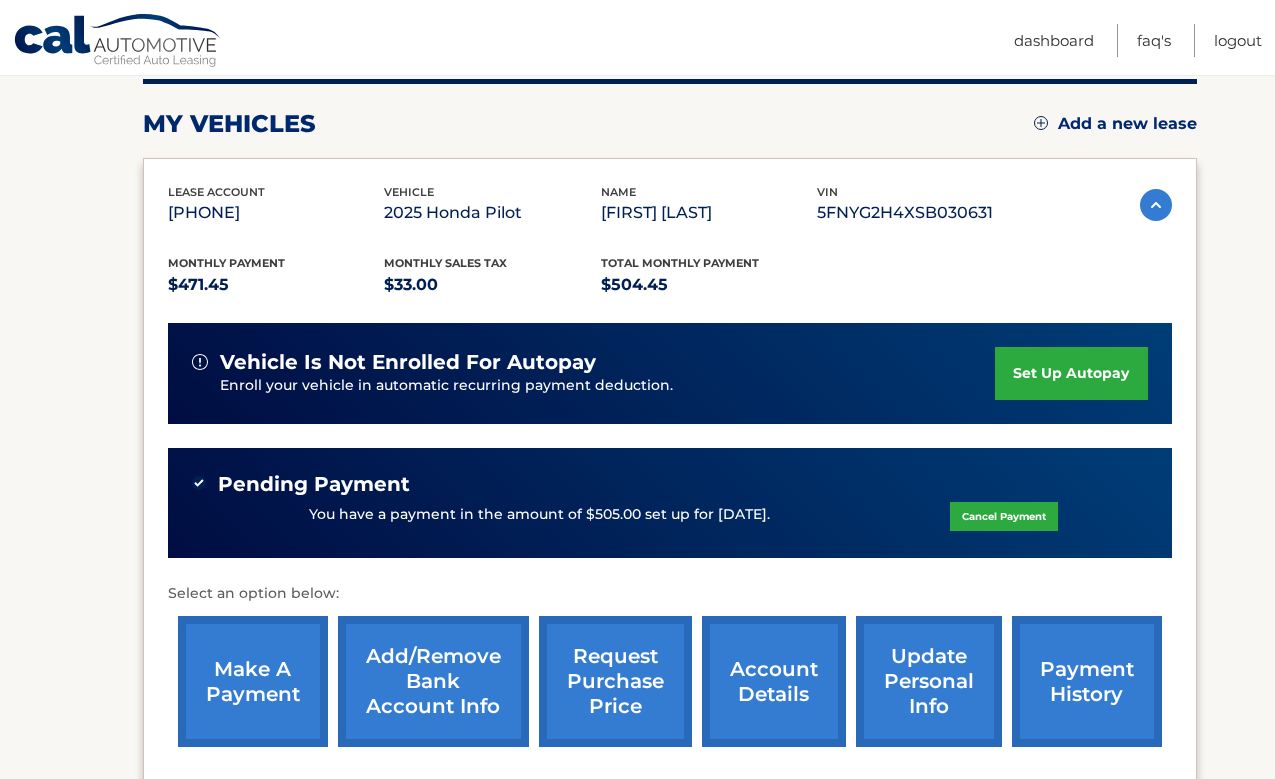 scroll, scrollTop: 259, scrollLeft: 0, axis: vertical 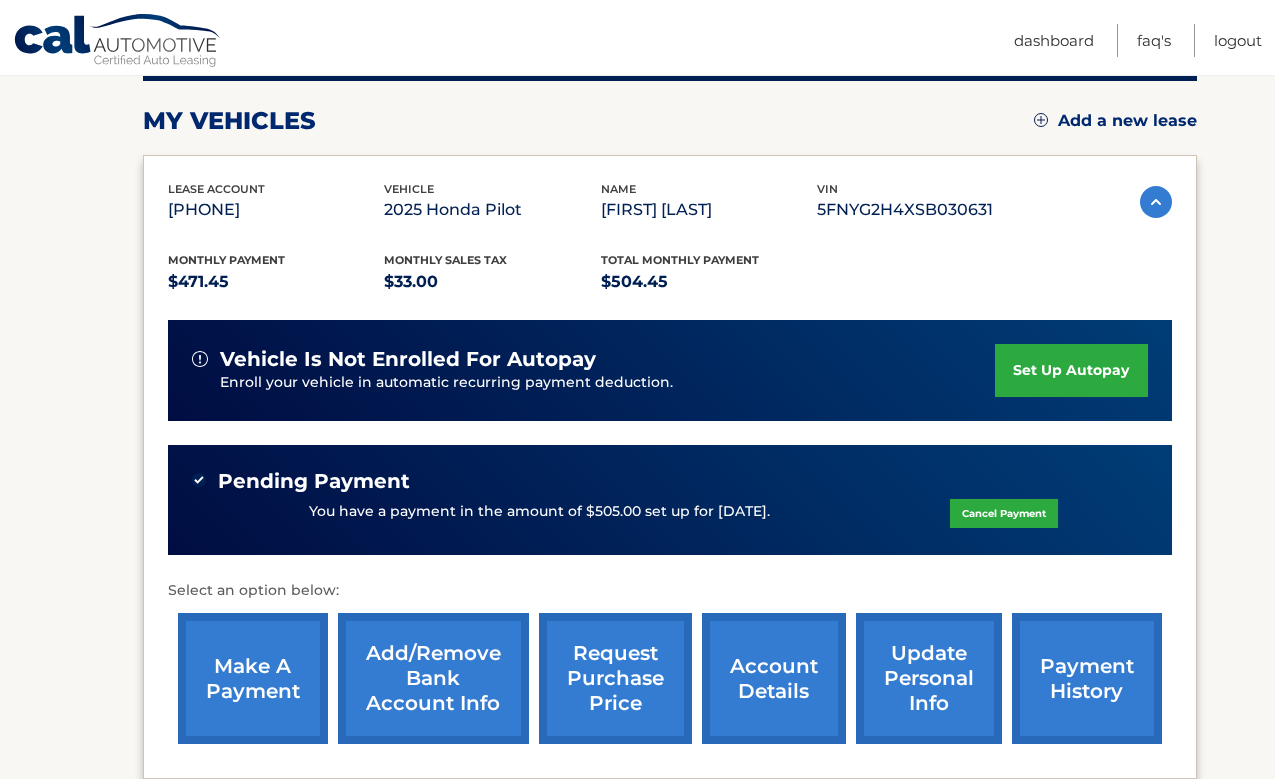 click on "account details" at bounding box center [774, 678] 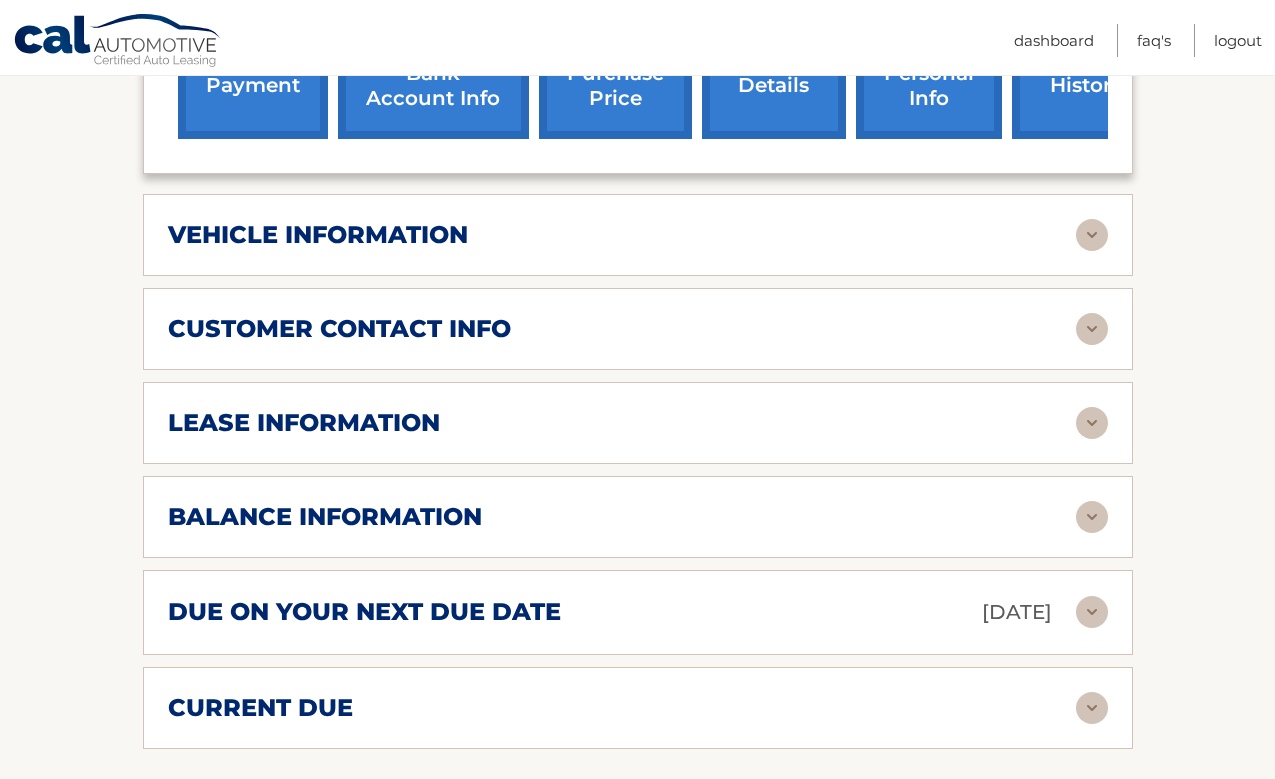 scroll, scrollTop: 898, scrollLeft: 0, axis: vertical 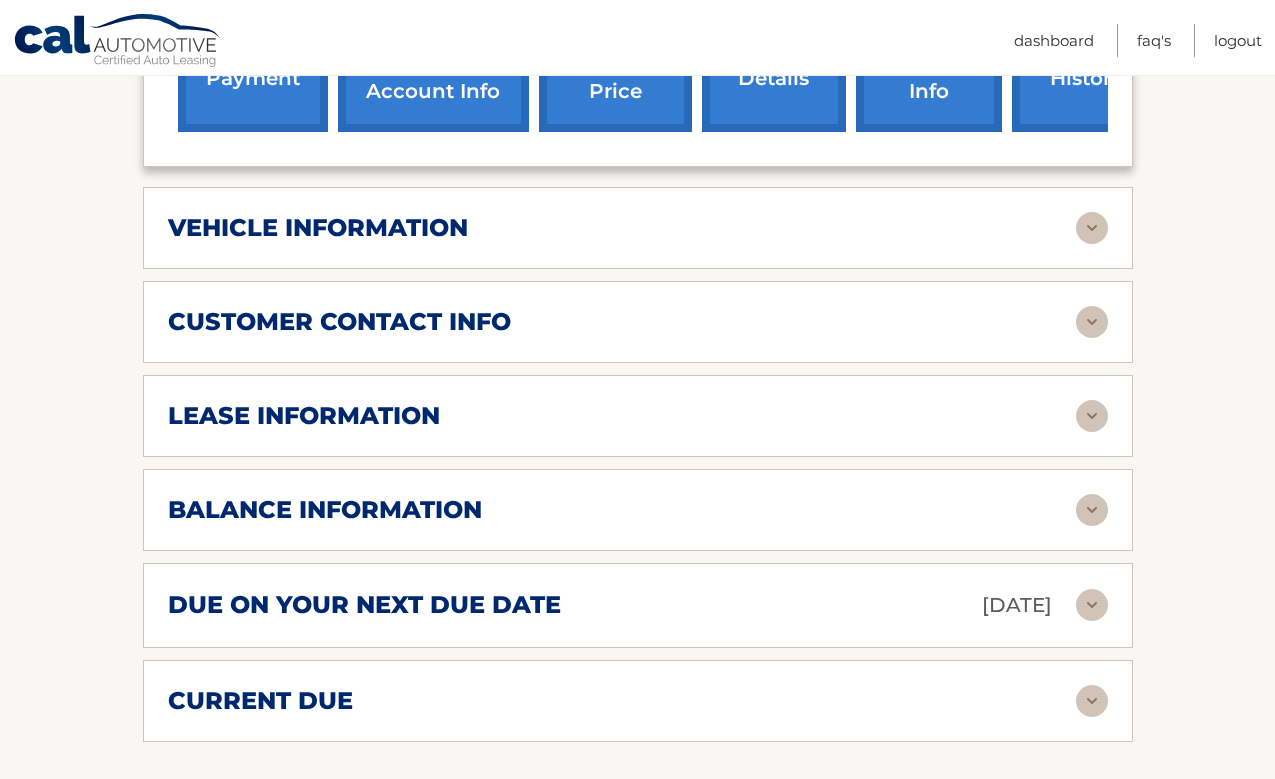 click at bounding box center (1092, 416) 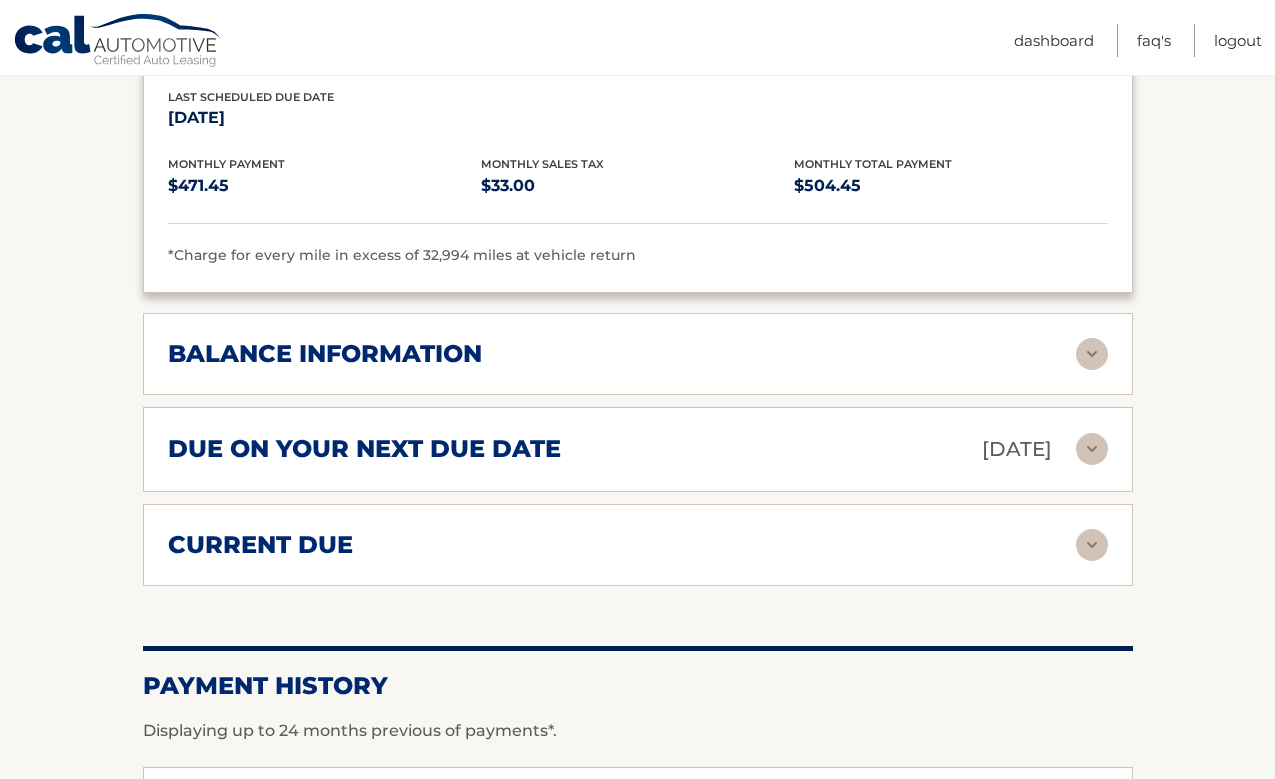 scroll, scrollTop: 1431, scrollLeft: 0, axis: vertical 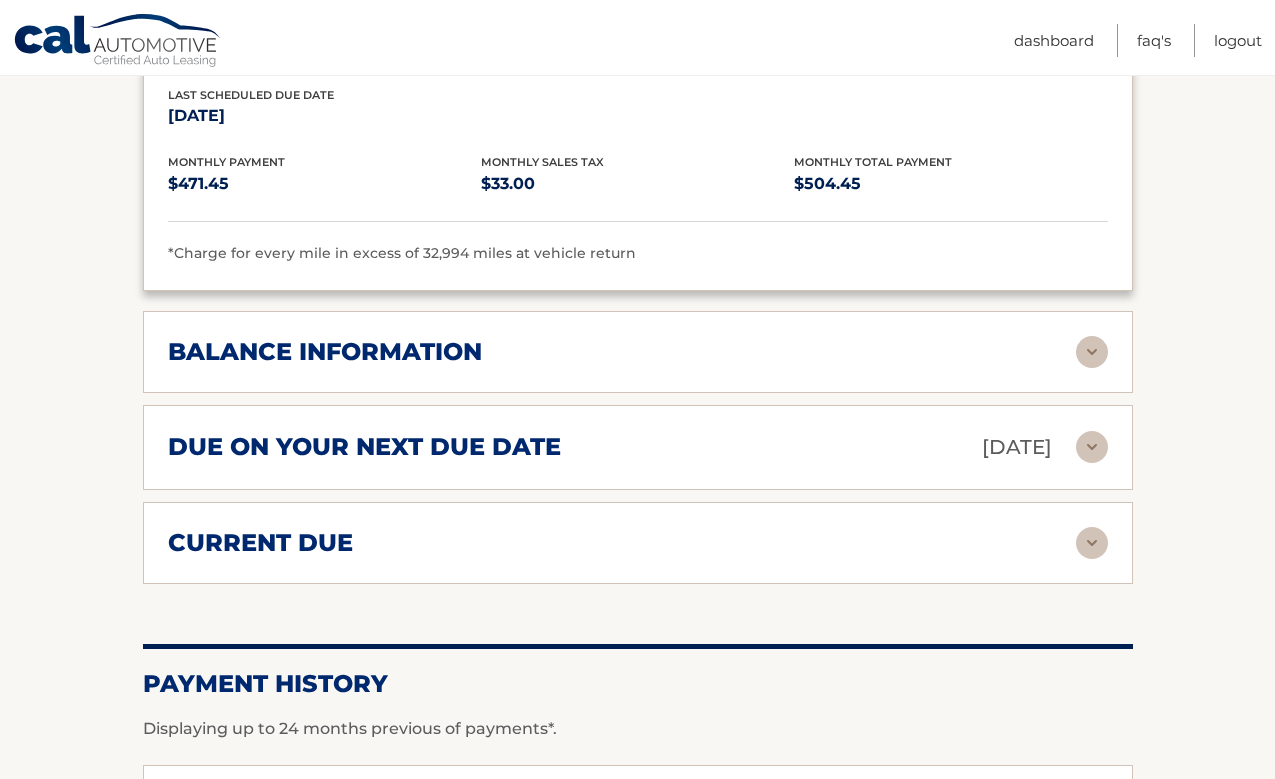 click at bounding box center [1092, 543] 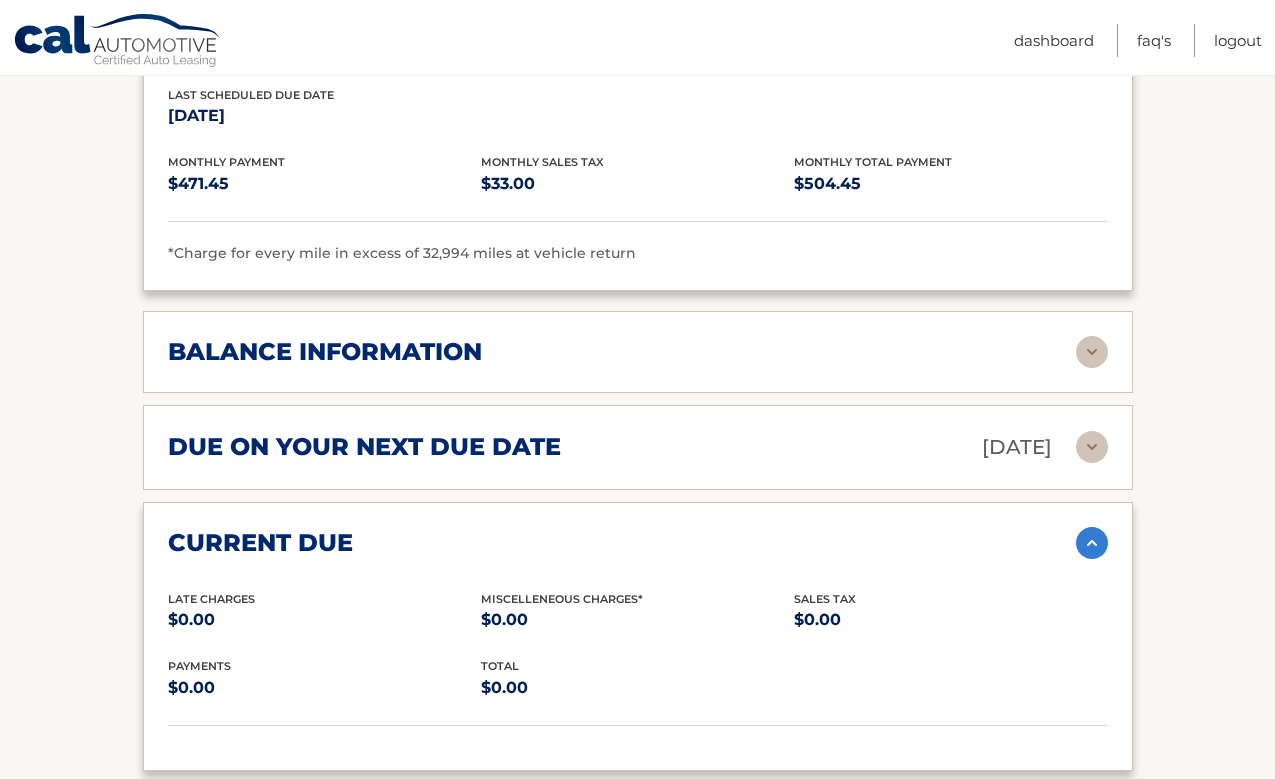 click at bounding box center (1092, 352) 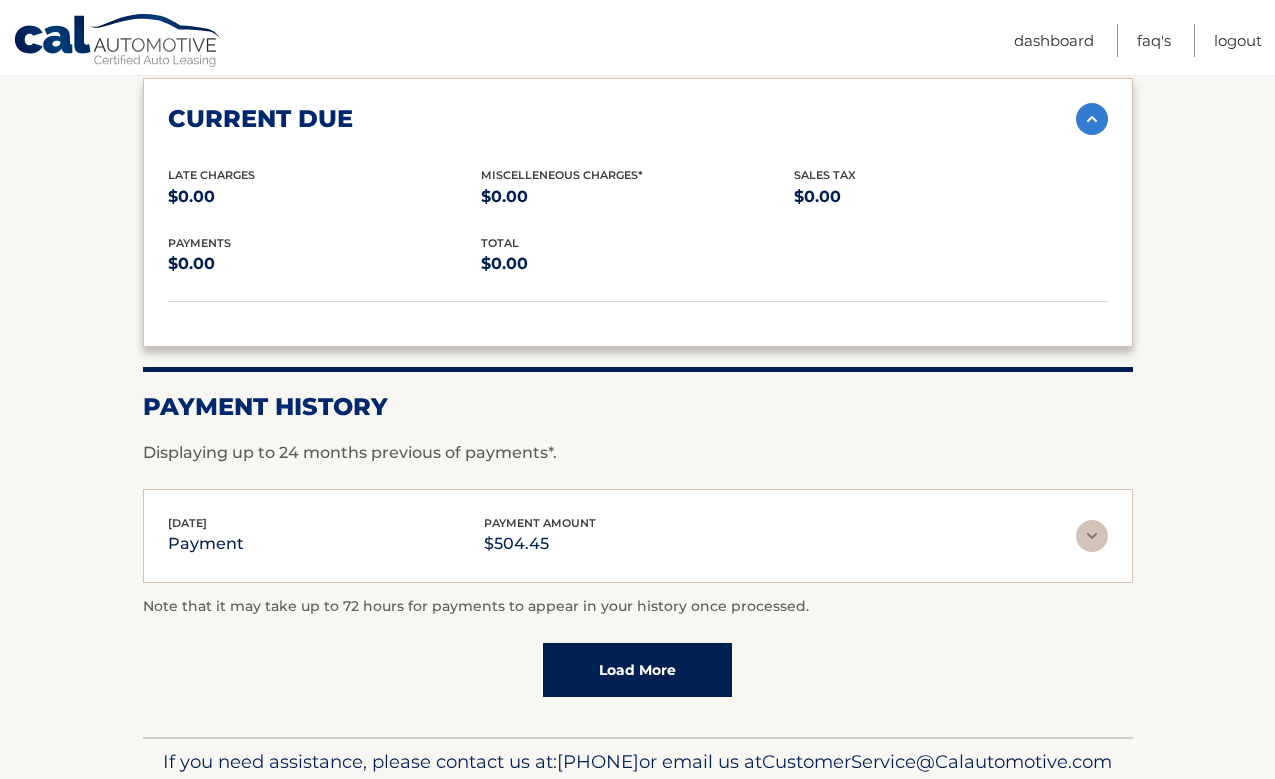 scroll, scrollTop: 2200, scrollLeft: 0, axis: vertical 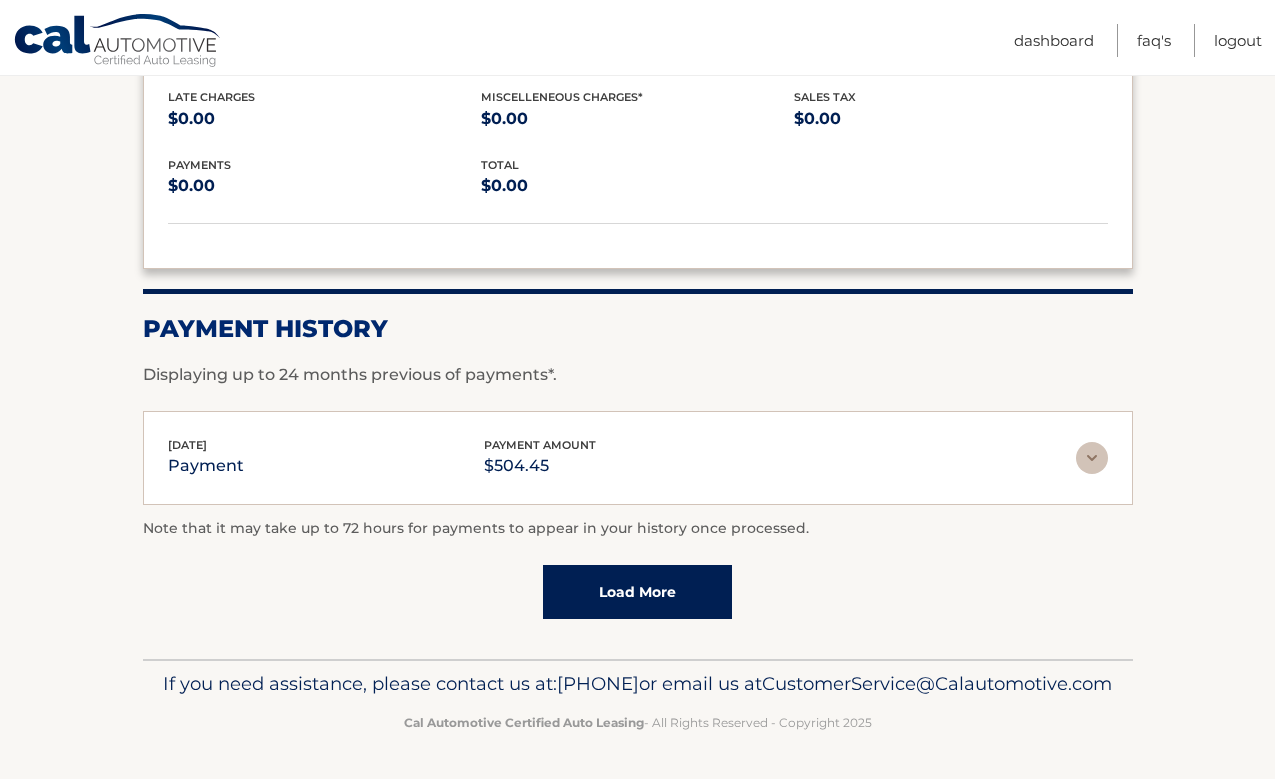 click on "Load More" at bounding box center (637, 592) 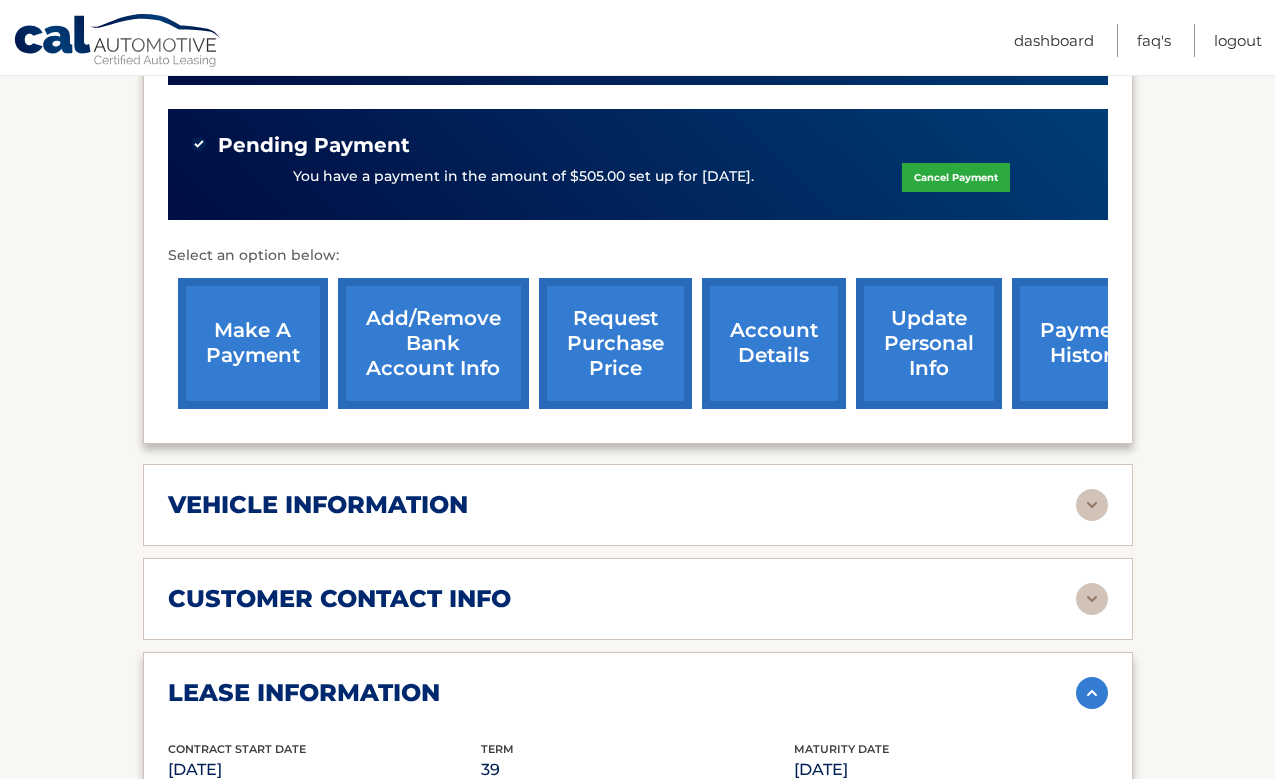 scroll, scrollTop: 623, scrollLeft: 0, axis: vertical 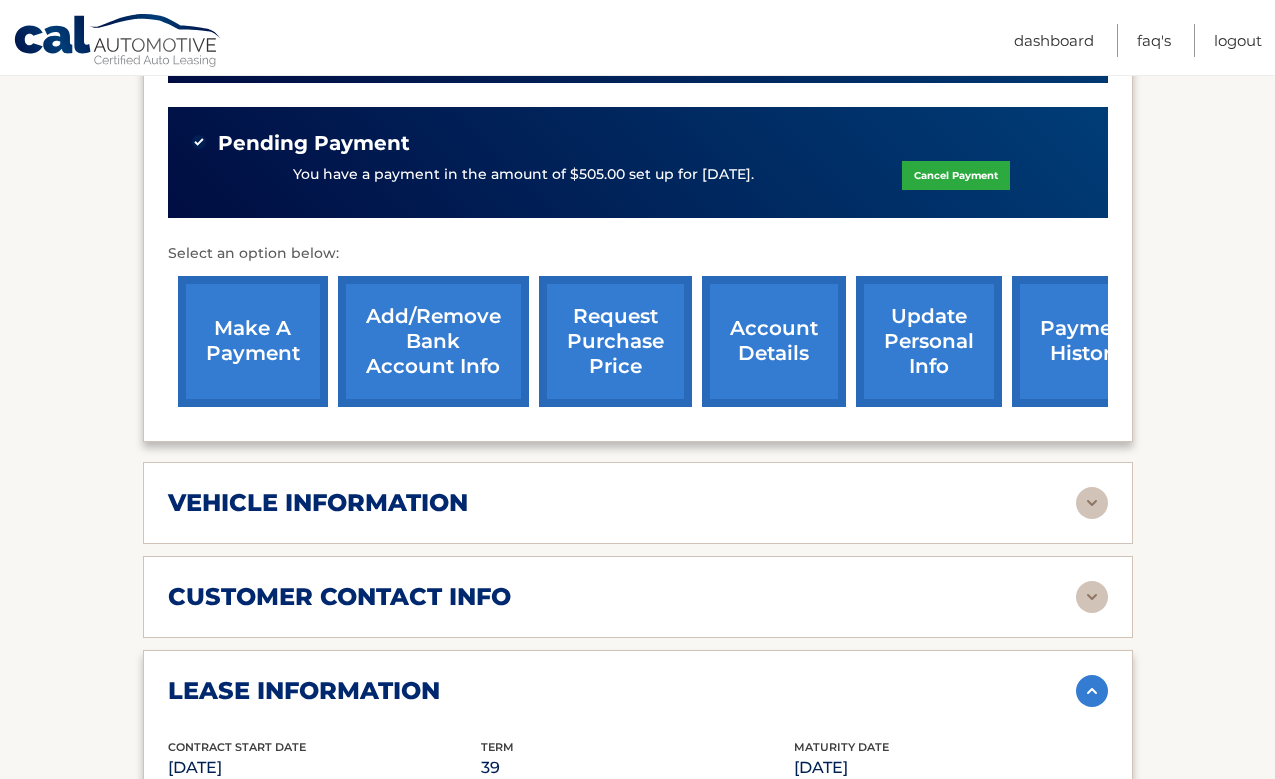 click on "request purchase price" at bounding box center [615, 341] 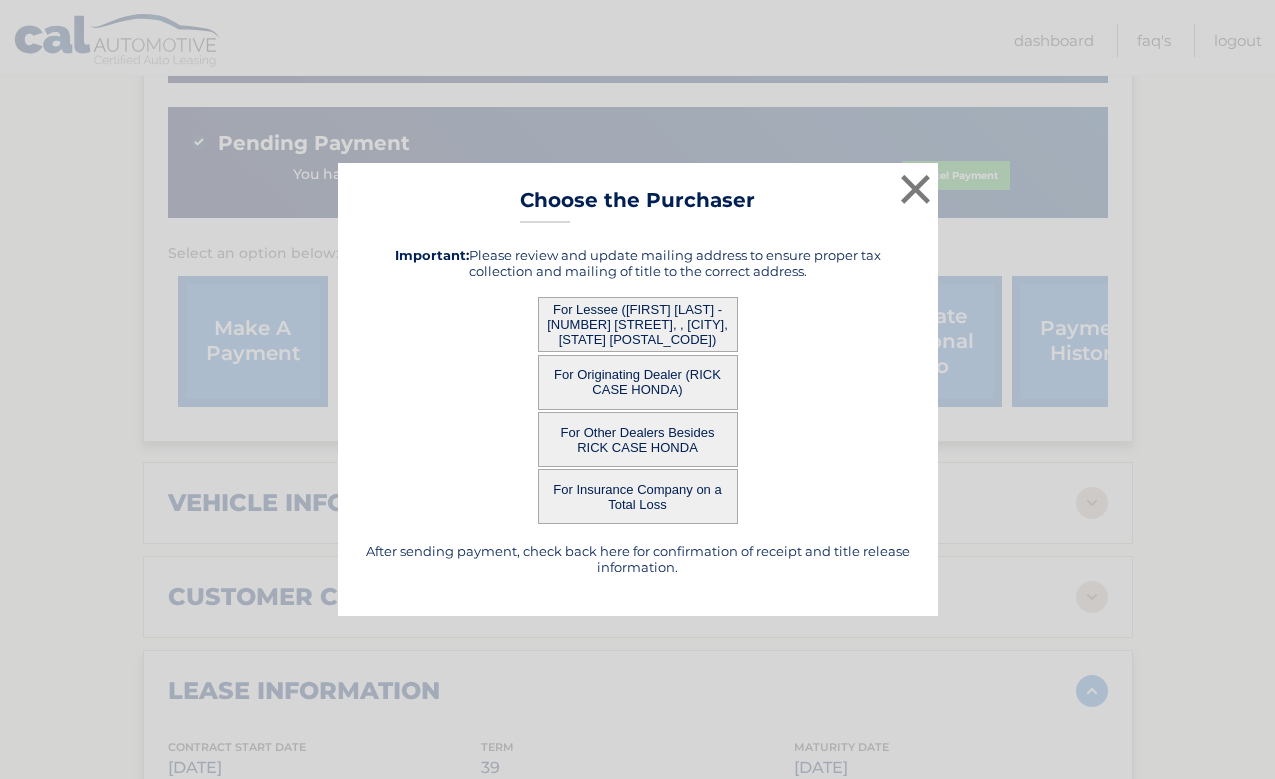 click on "For Lessee ([FIRST] [LAST] - [NUMBER] [STREET], , [CITY], [STATE] [ZIP])" at bounding box center (638, 324) 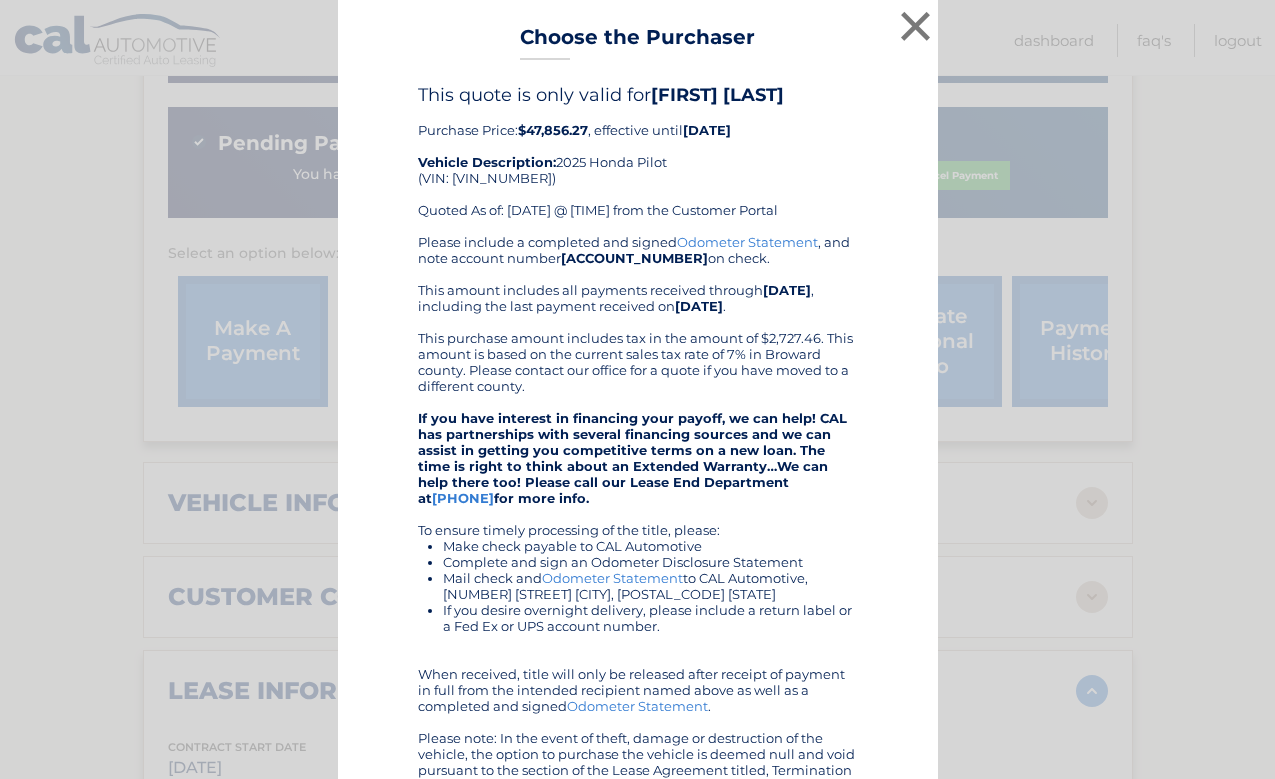 scroll, scrollTop: 4, scrollLeft: 0, axis: vertical 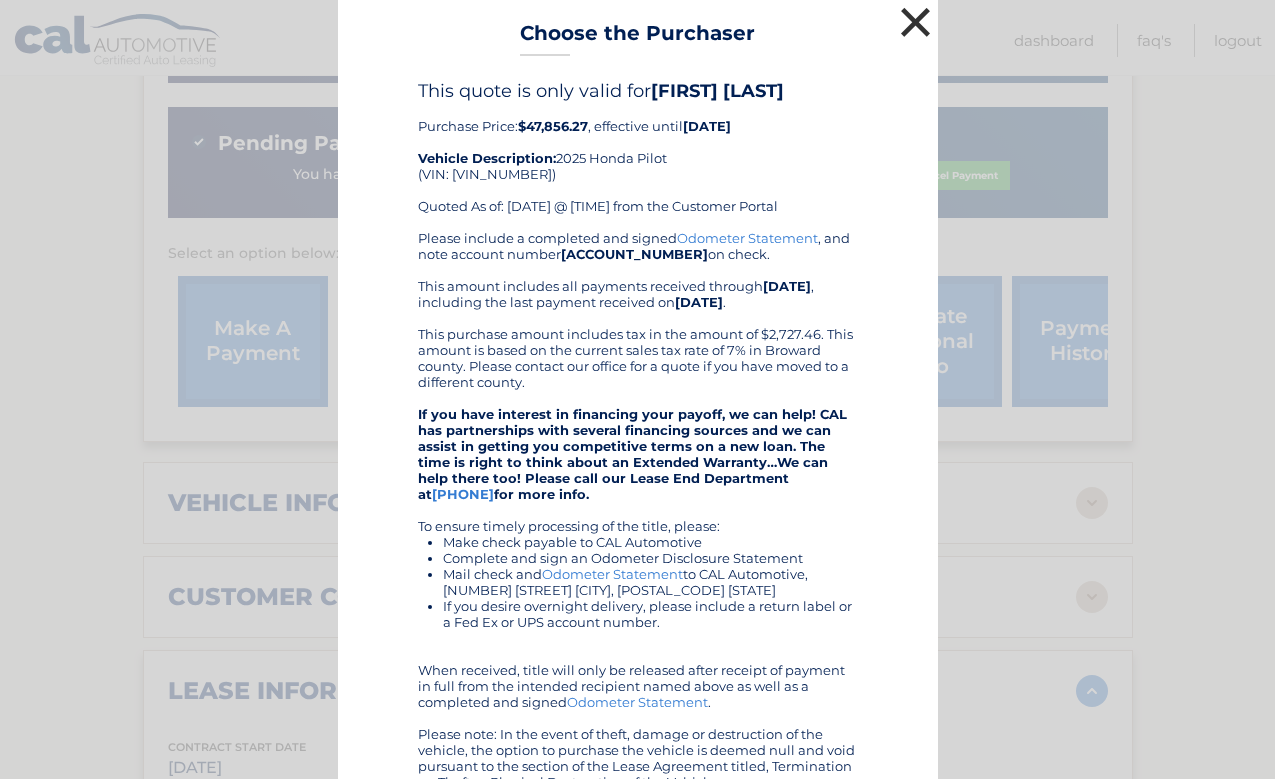 click on "×" at bounding box center [916, 22] 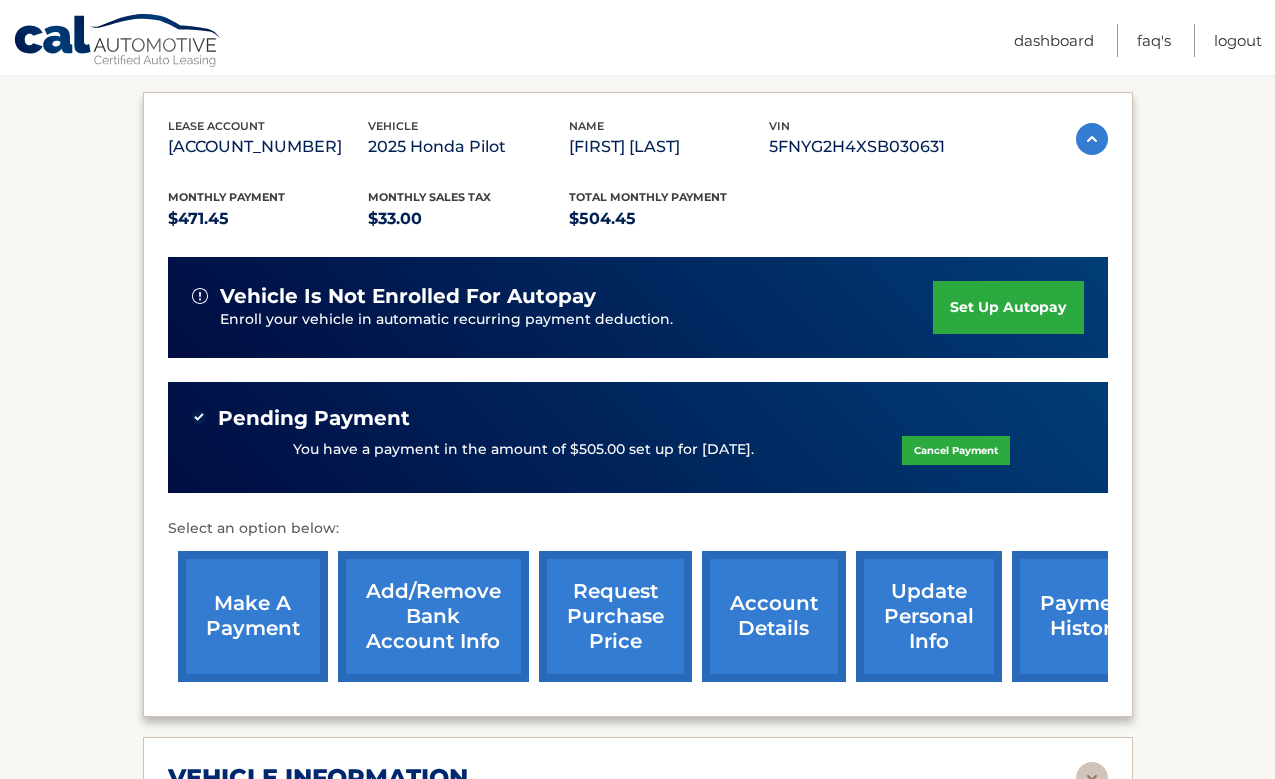 scroll, scrollTop: 0, scrollLeft: 0, axis: both 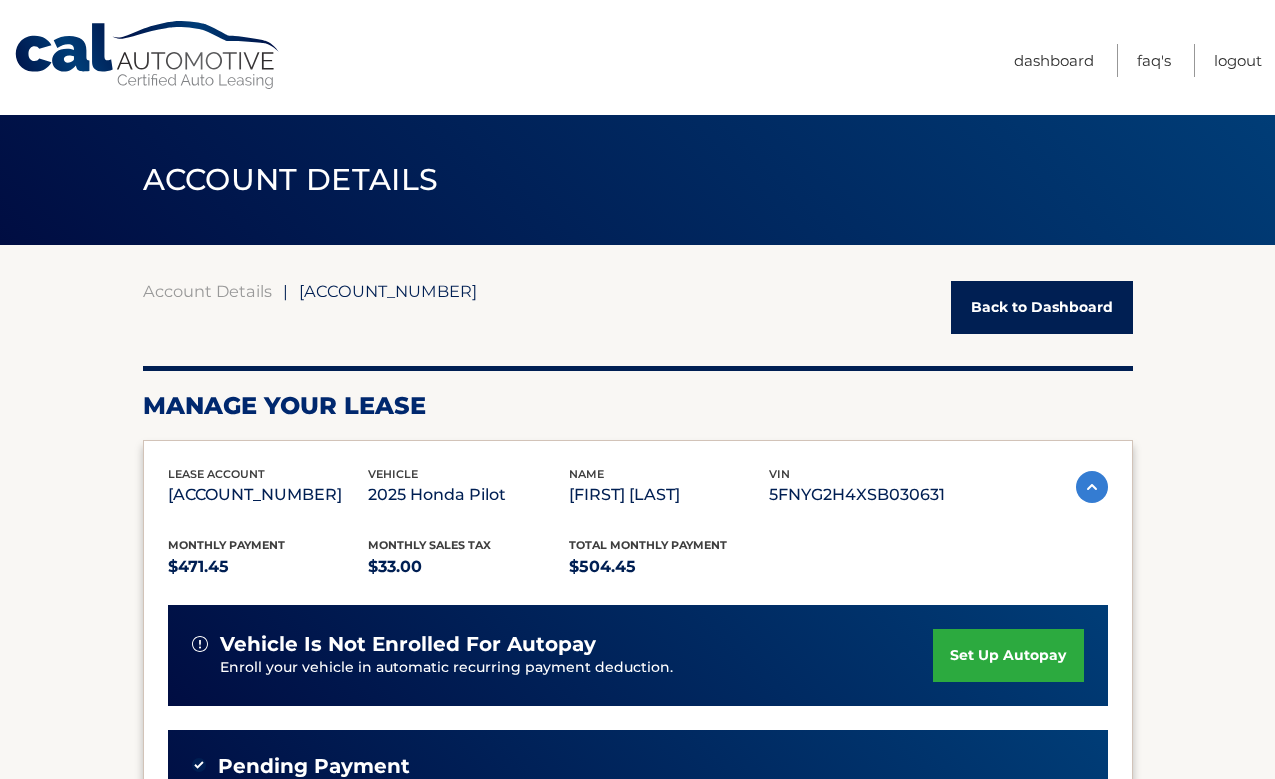 click on "Back to Dashboard" at bounding box center (1042, 307) 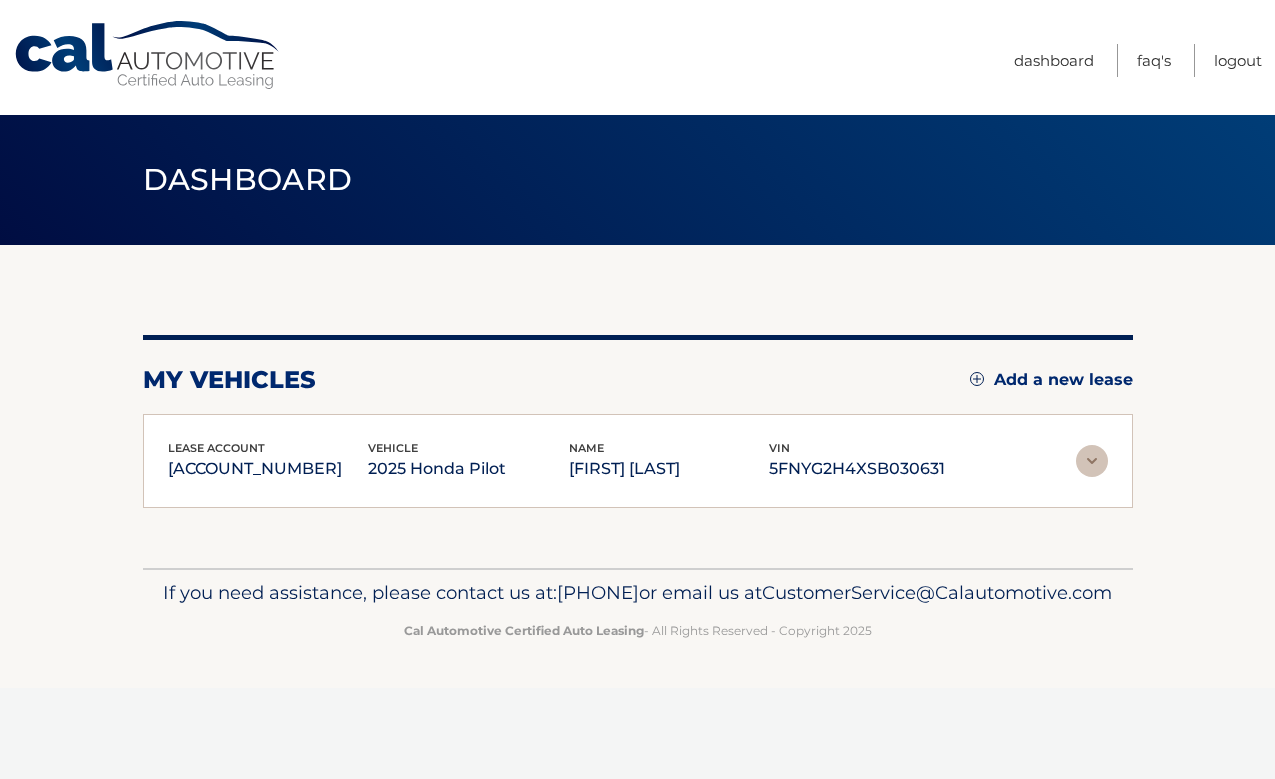 scroll, scrollTop: 0, scrollLeft: 0, axis: both 